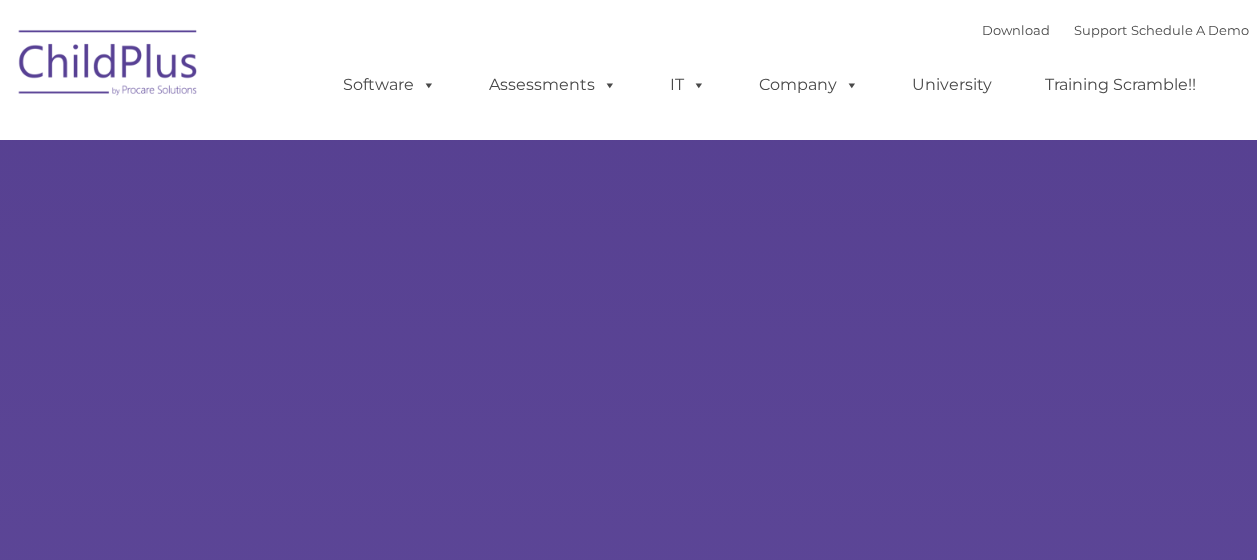 scroll, scrollTop: 0, scrollLeft: 0, axis: both 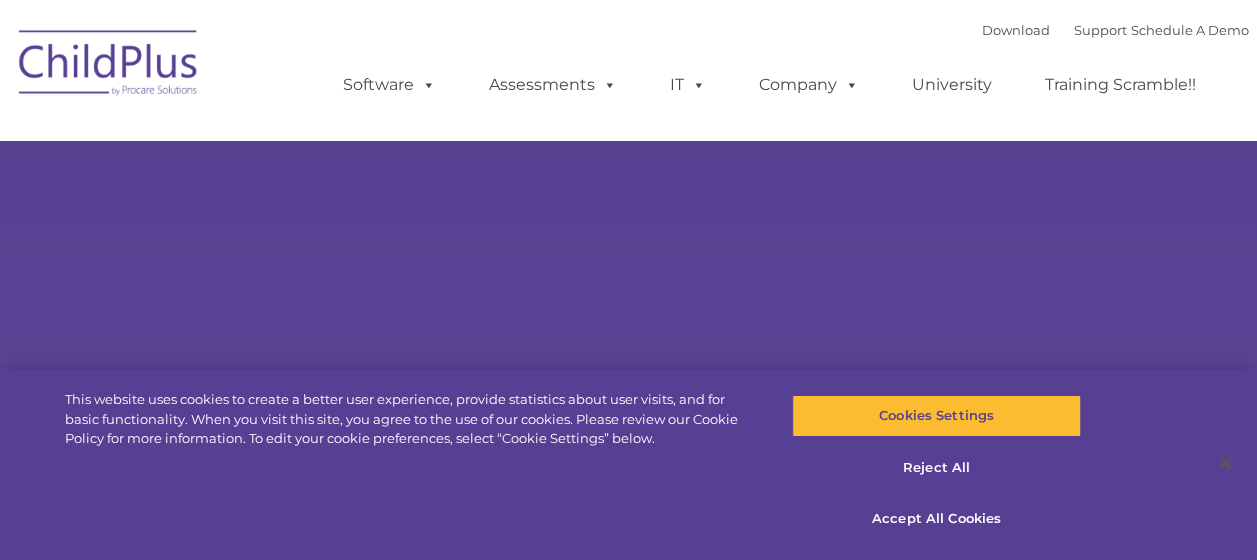 select on "MEDIUM" 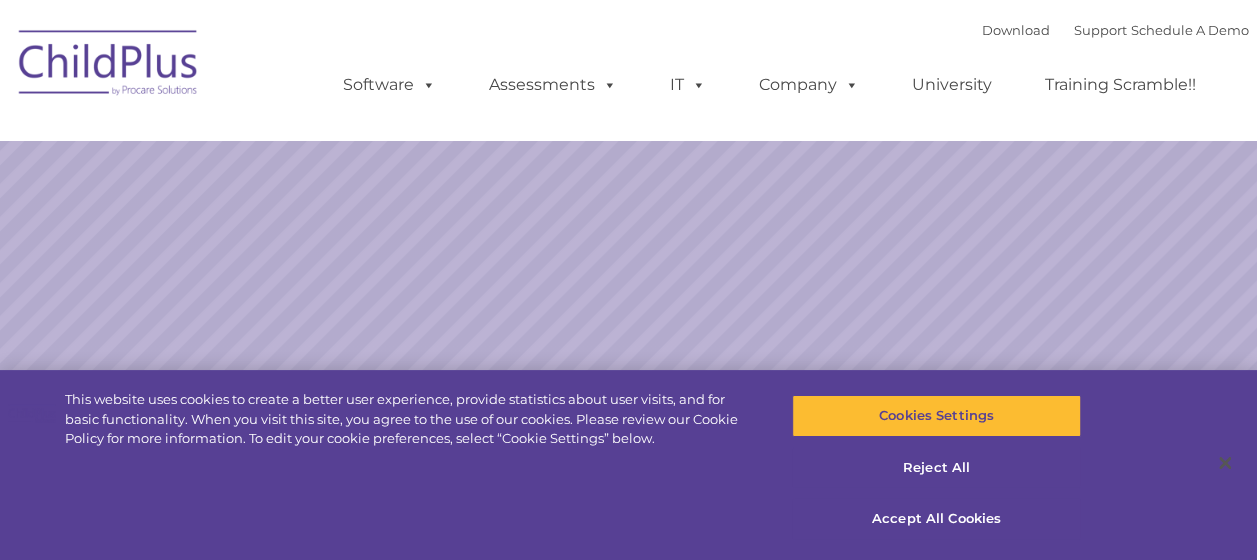 scroll, scrollTop: 0, scrollLeft: 0, axis: both 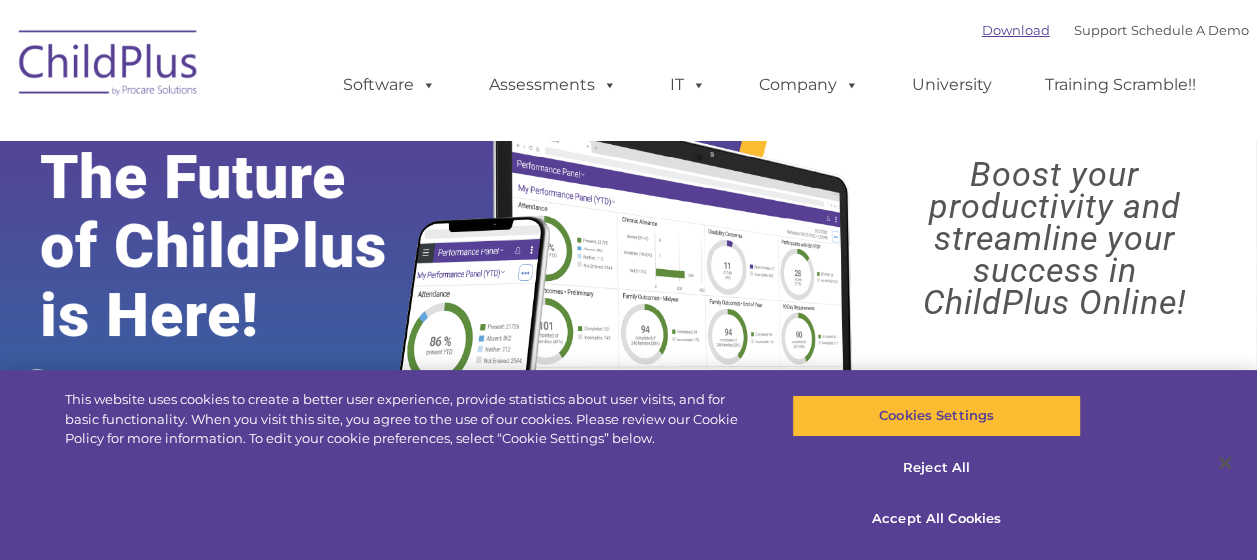 click on "Download" at bounding box center [1016, 30] 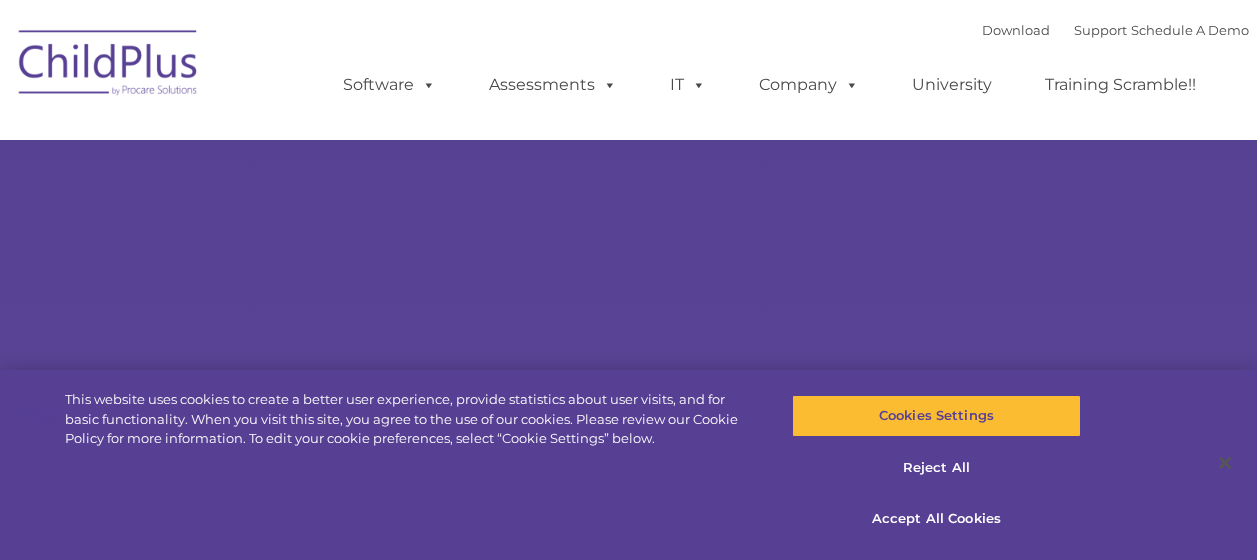 scroll, scrollTop: 0, scrollLeft: 0, axis: both 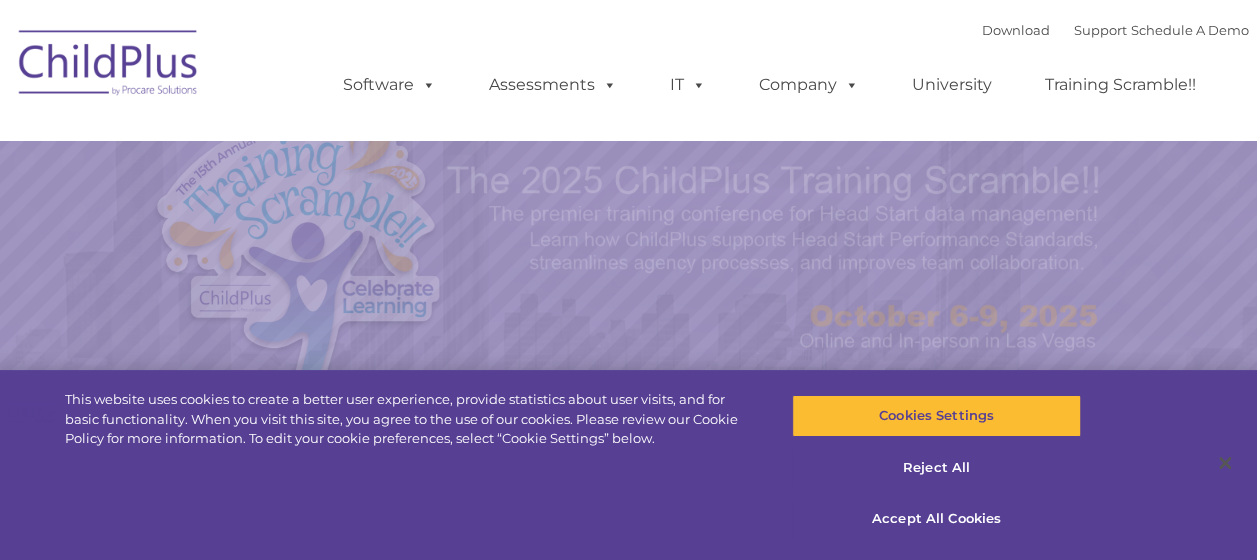 select on "MEDIUM" 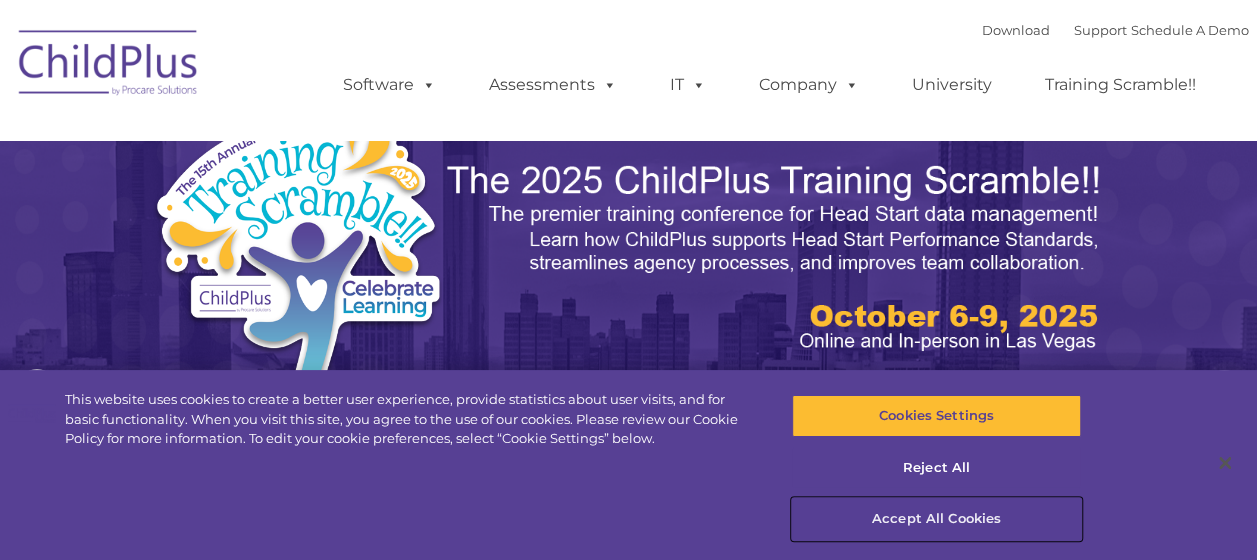 click on "Accept All Cookies" at bounding box center [936, 519] 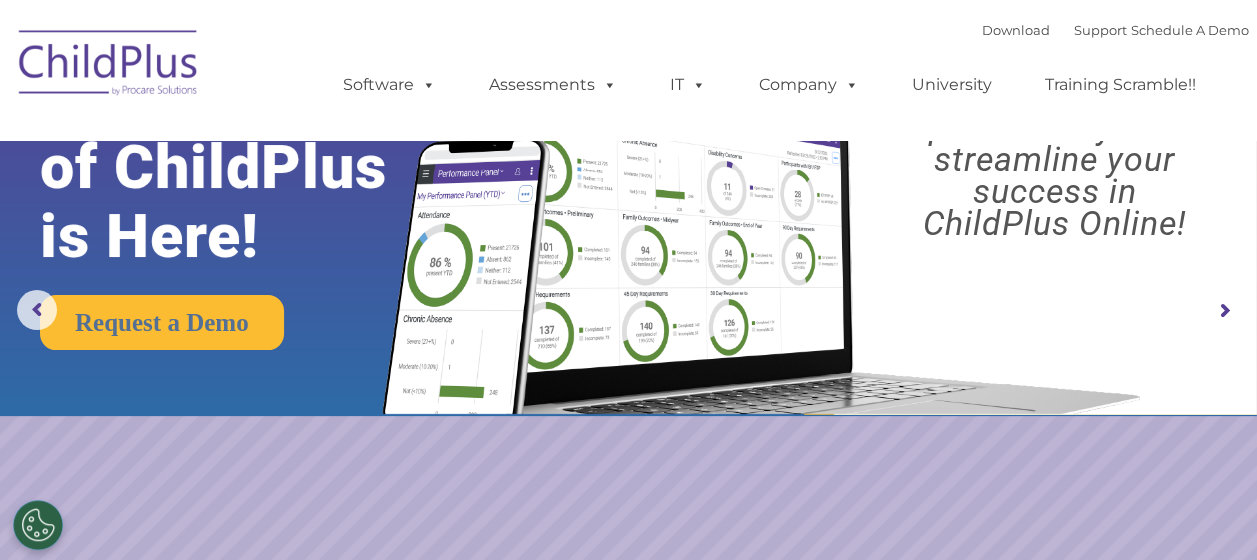 scroll, scrollTop: 0, scrollLeft: 0, axis: both 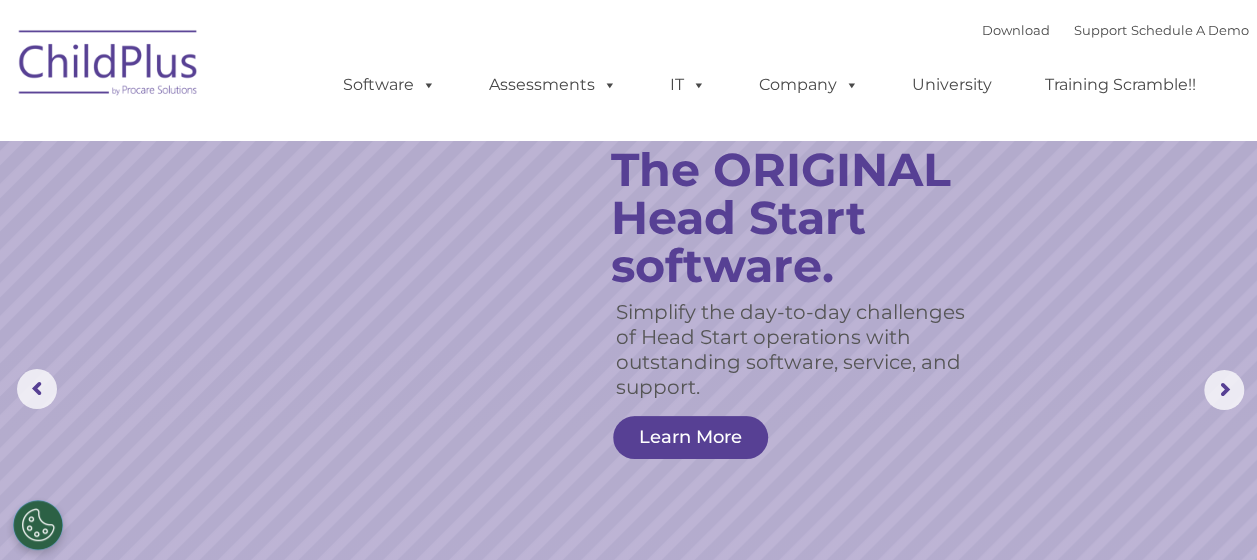 click on "Simplify the day-to-day challenges of Head Start operations with outstanding software, service, and support.
The ORIGINAL Head Start software.
Learn More" 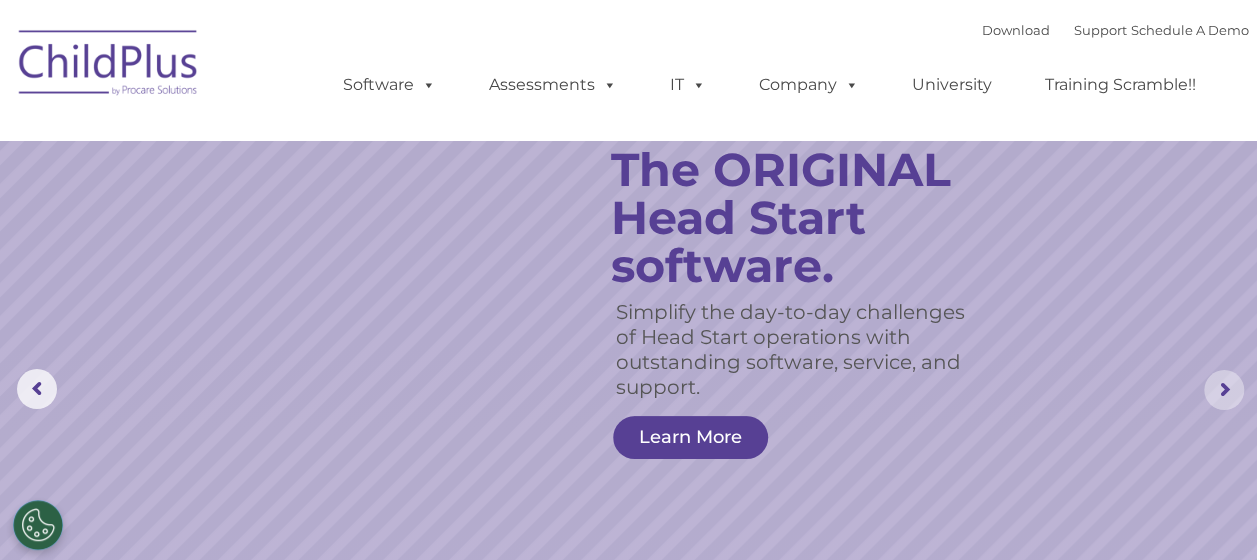 click 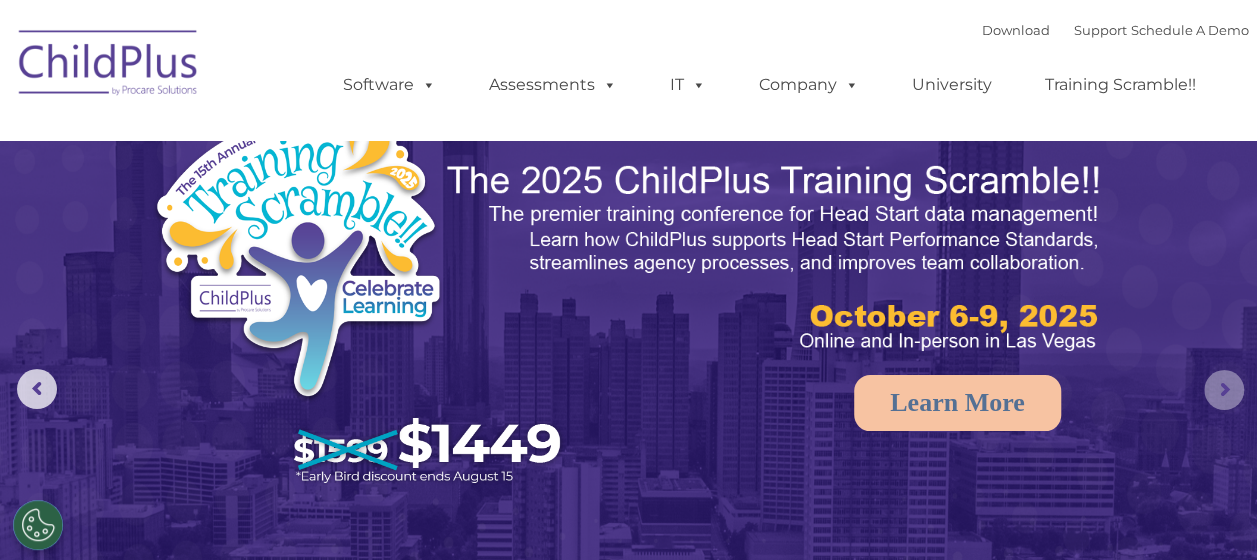 click 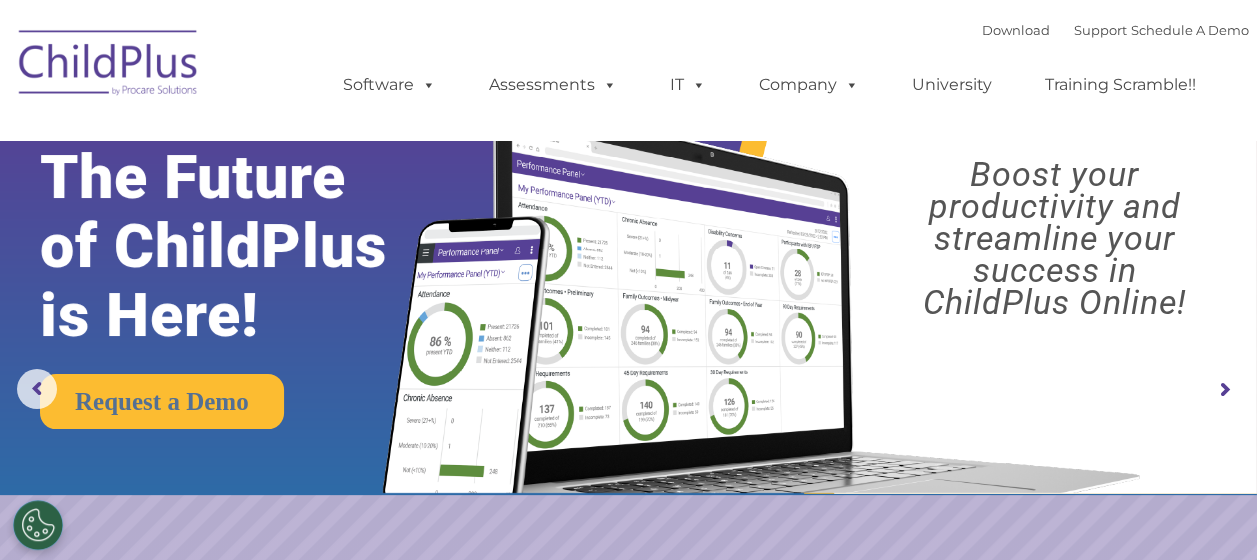 click 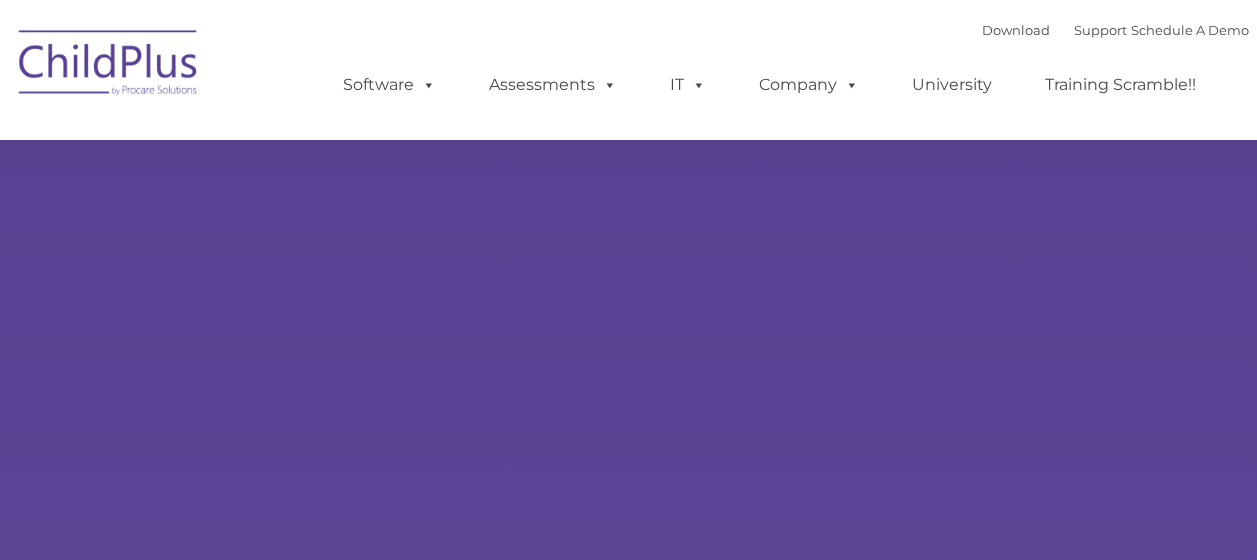 scroll, scrollTop: 0, scrollLeft: 0, axis: both 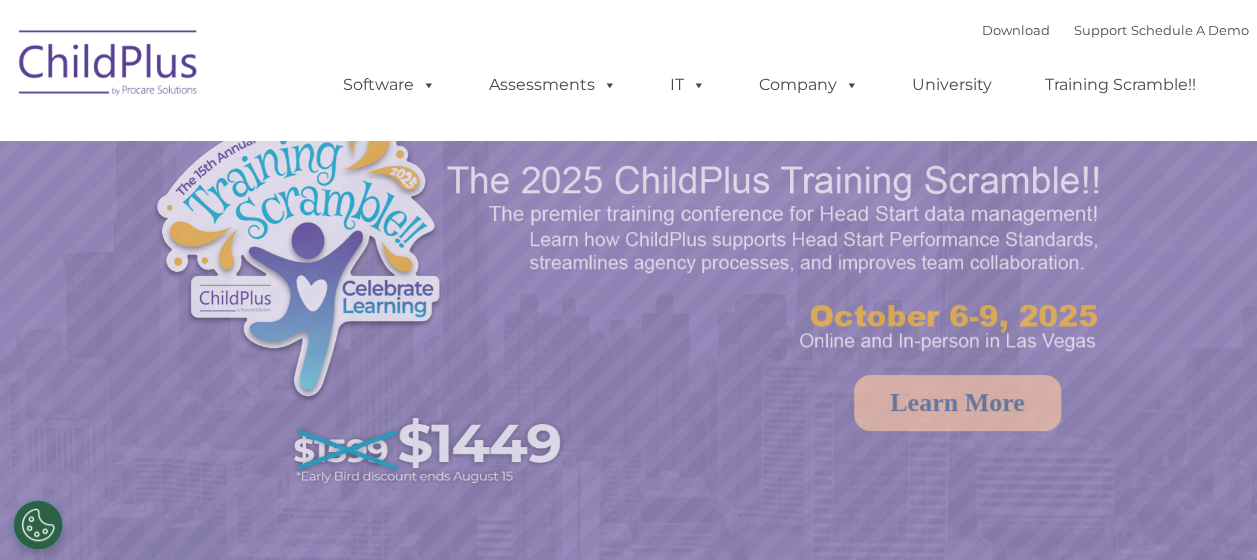 select on "MEDIUM" 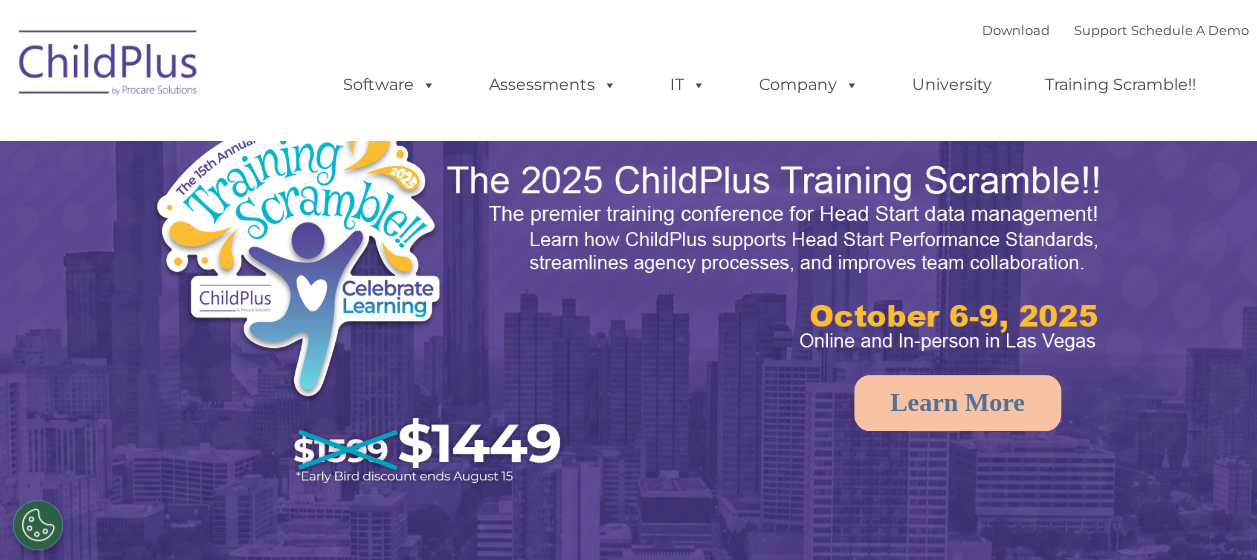 scroll, scrollTop: 0, scrollLeft: 0, axis: both 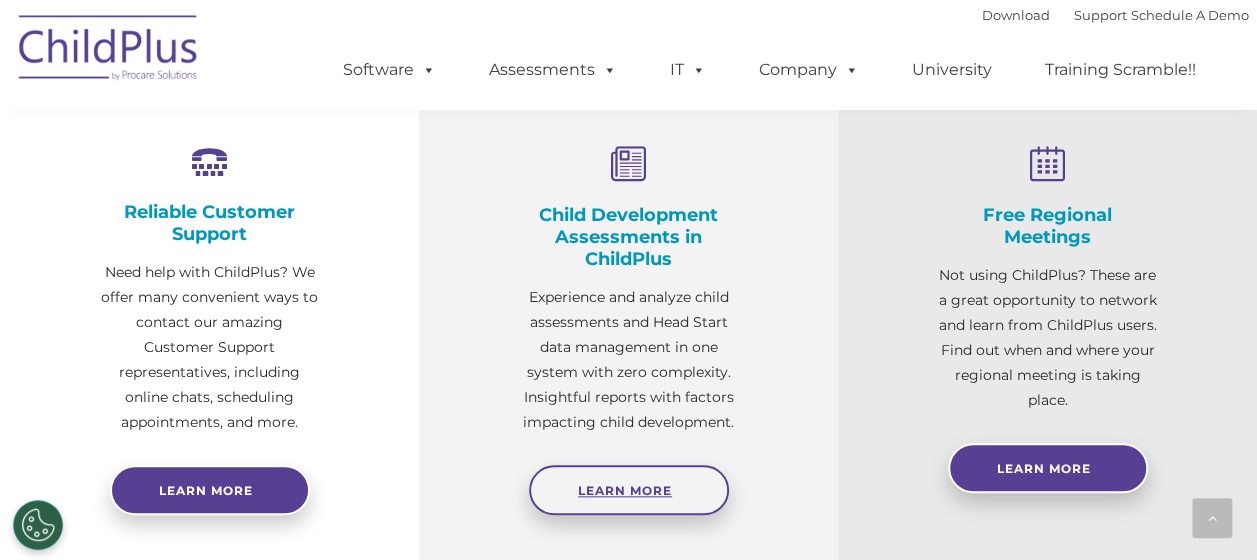 click on "Learn More" at bounding box center (629, 490) 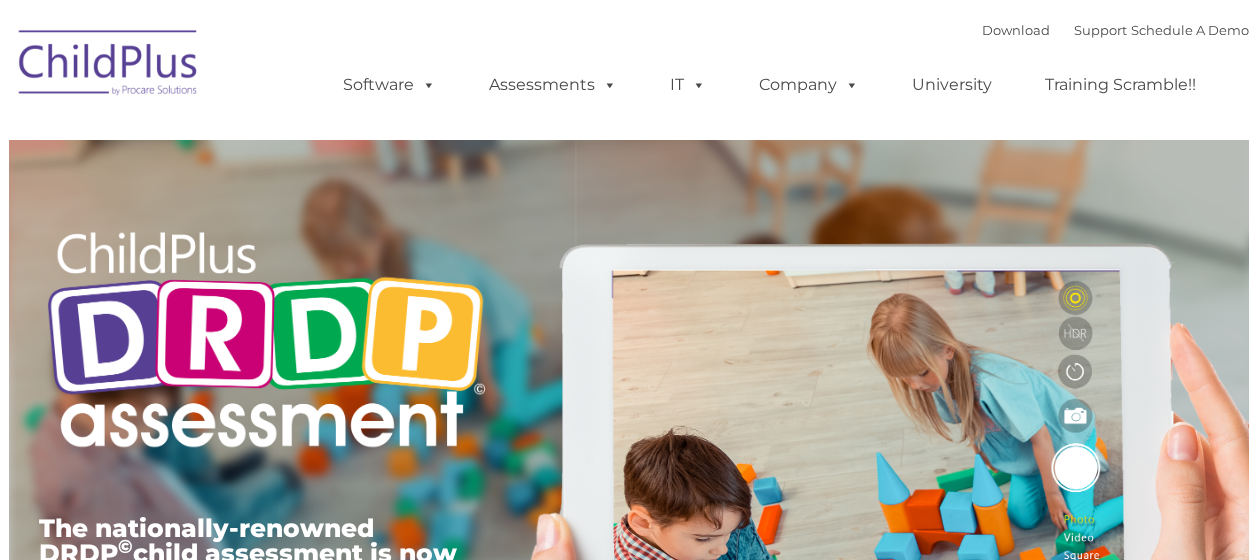 scroll, scrollTop: 0, scrollLeft: 0, axis: both 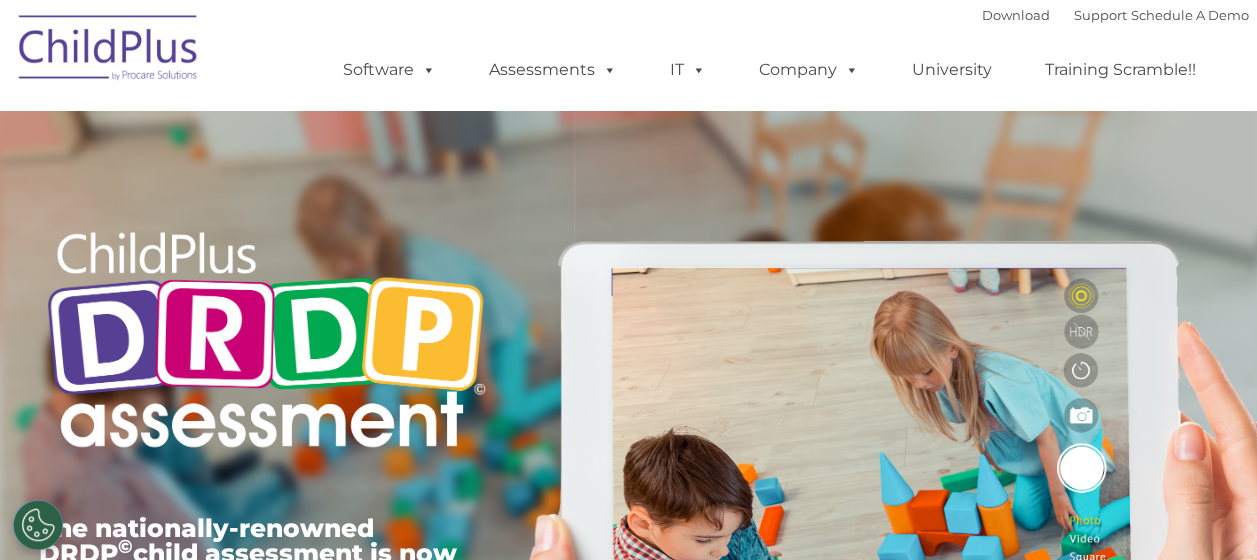type on "" 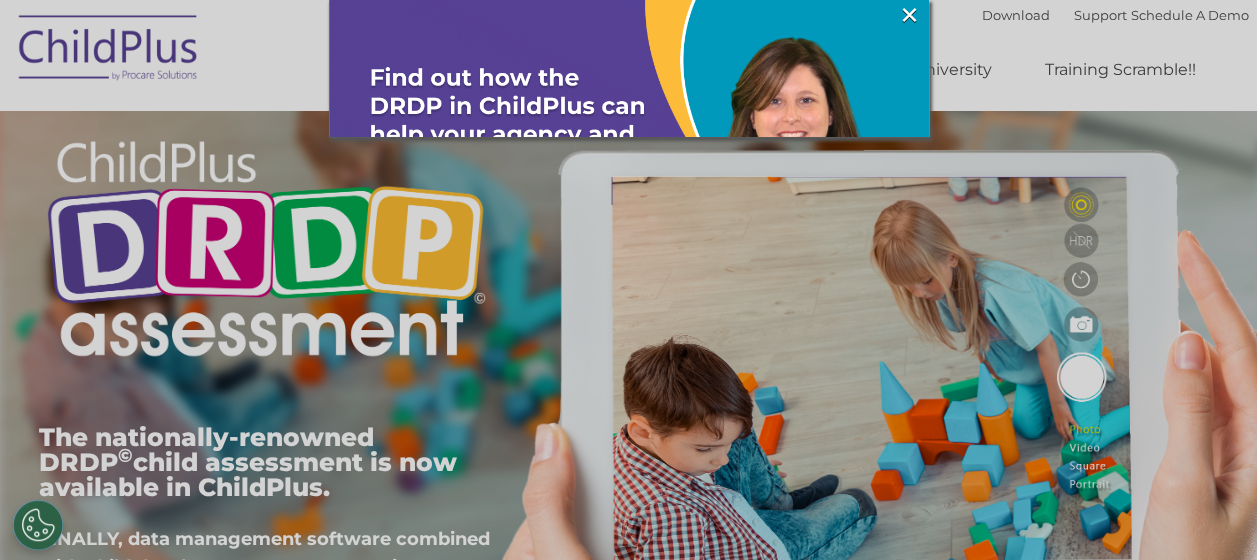 scroll, scrollTop: 0, scrollLeft: 0, axis: both 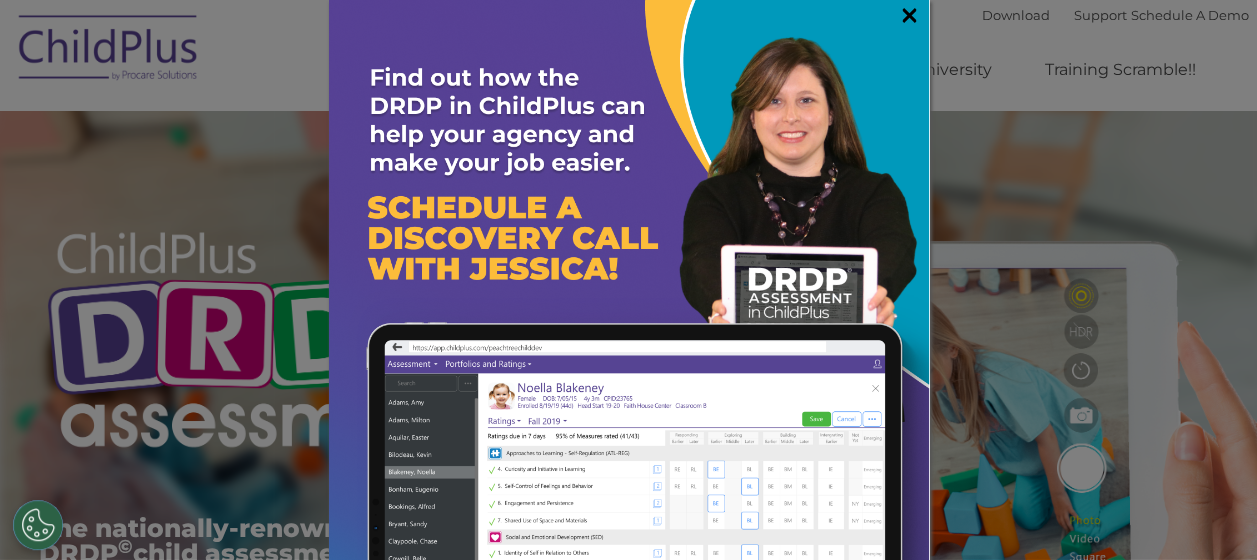 click on "×" at bounding box center (909, 15) 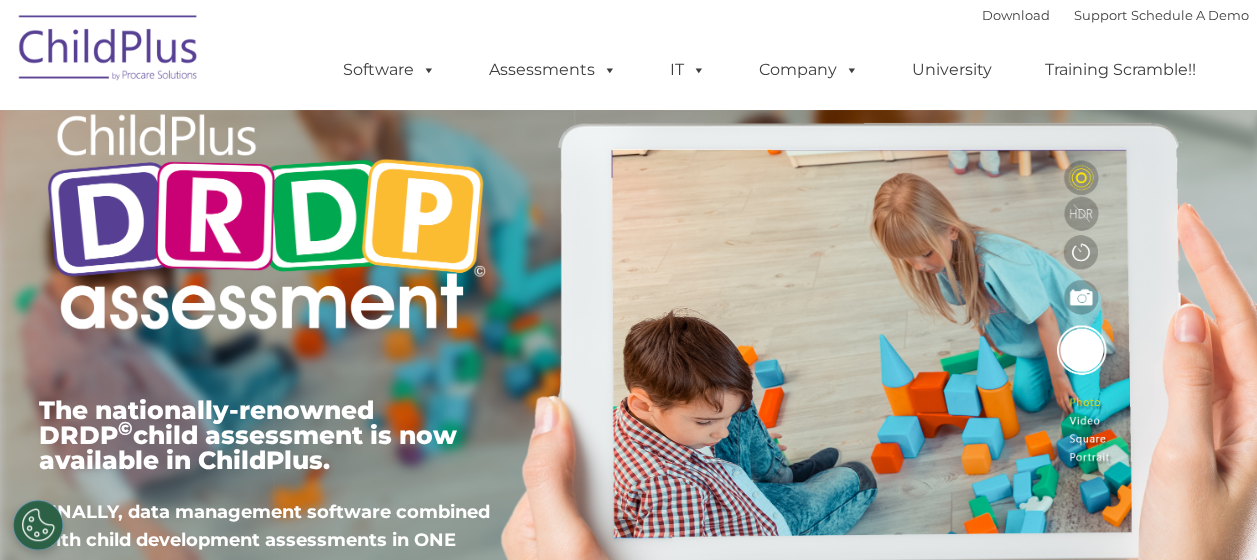 scroll, scrollTop: 119, scrollLeft: 0, axis: vertical 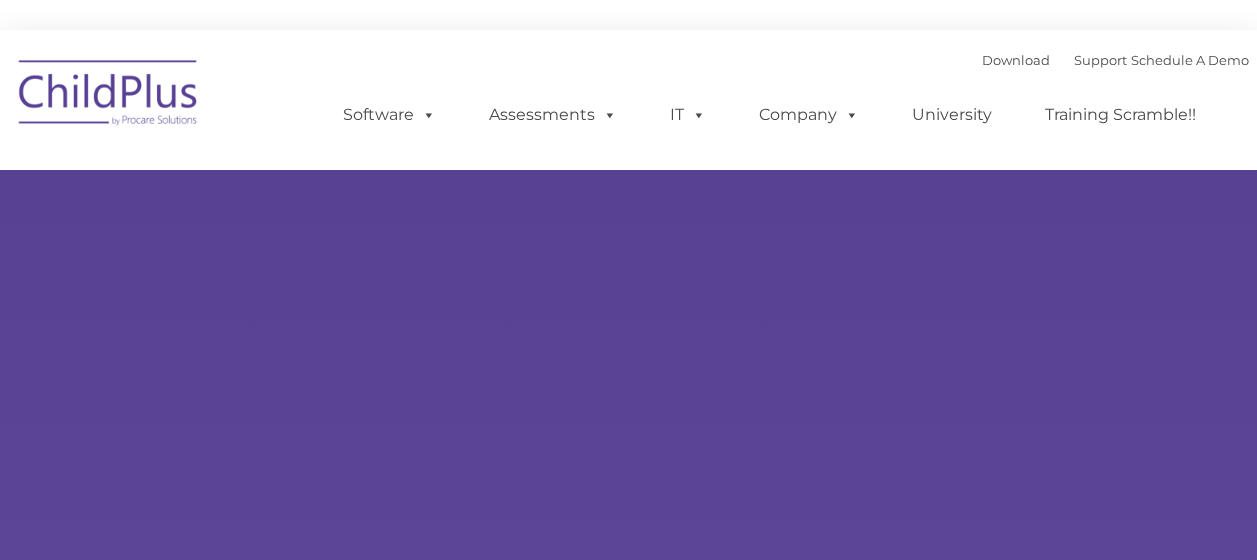 type on "" 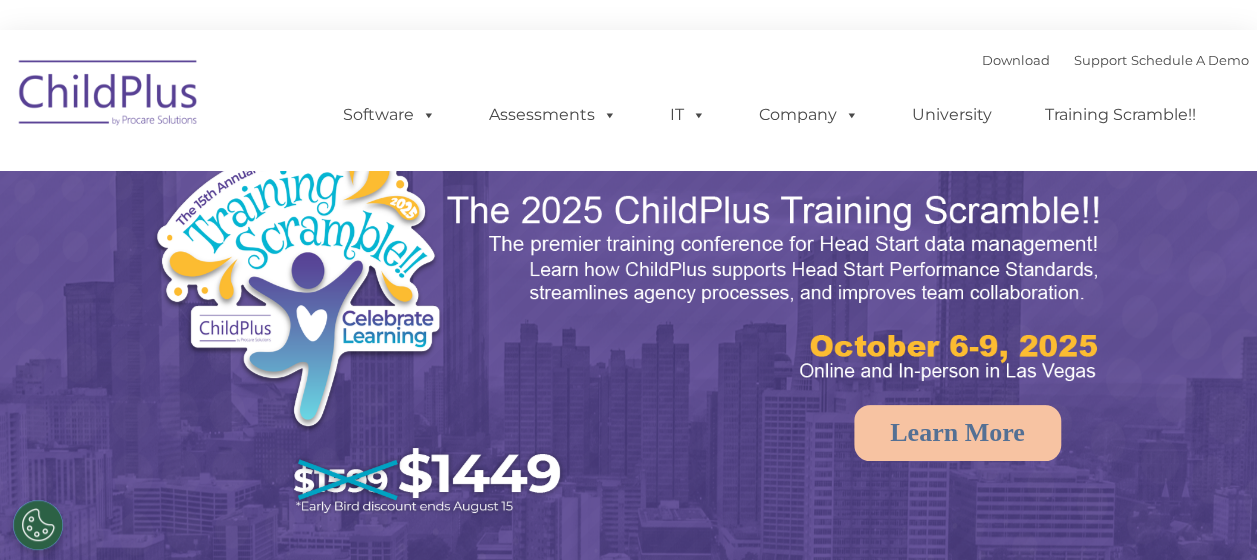select on "MEDIUM" 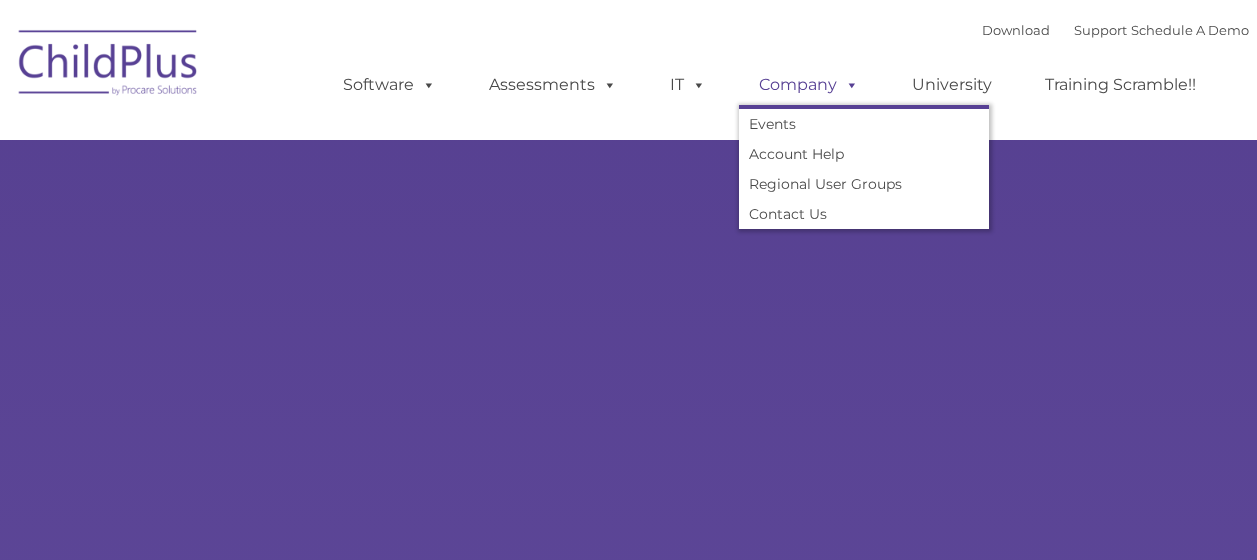 type on "" 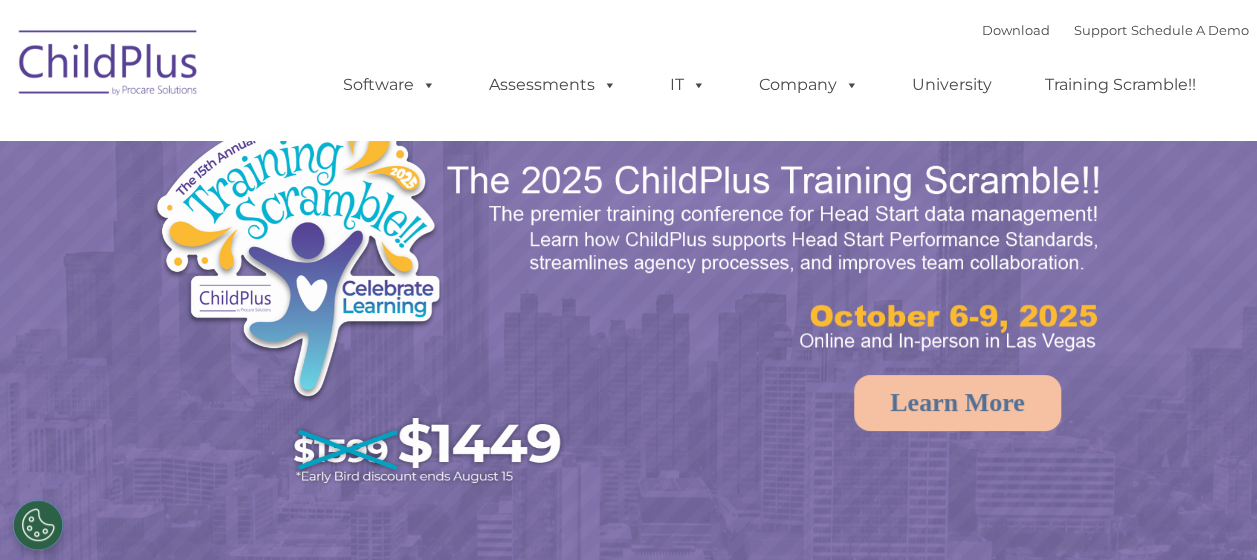 select on "MEDIUM" 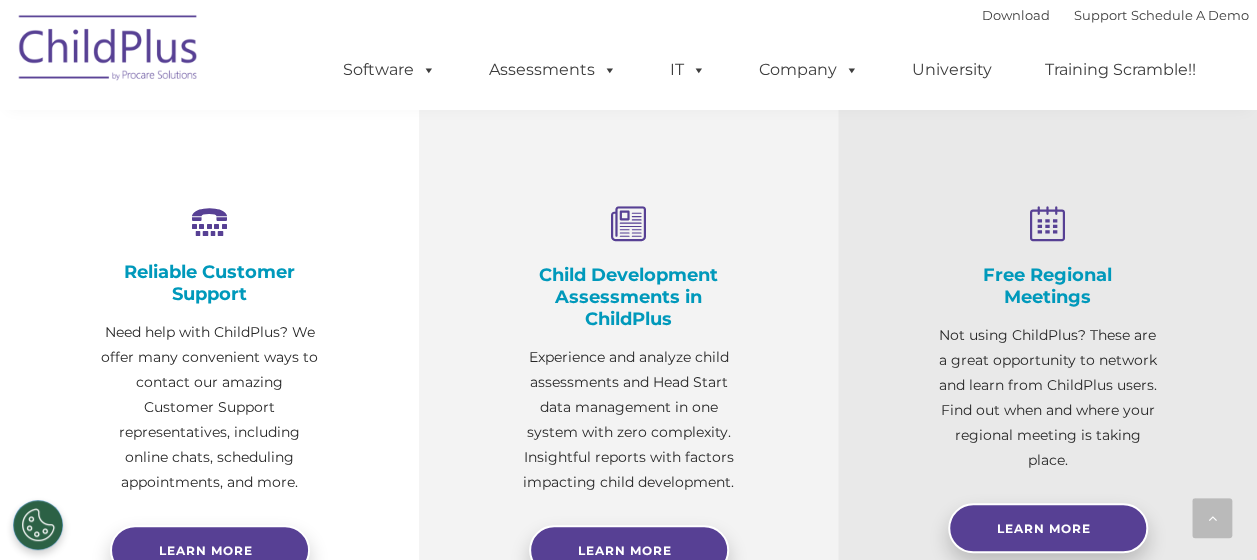 scroll, scrollTop: 0, scrollLeft: 0, axis: both 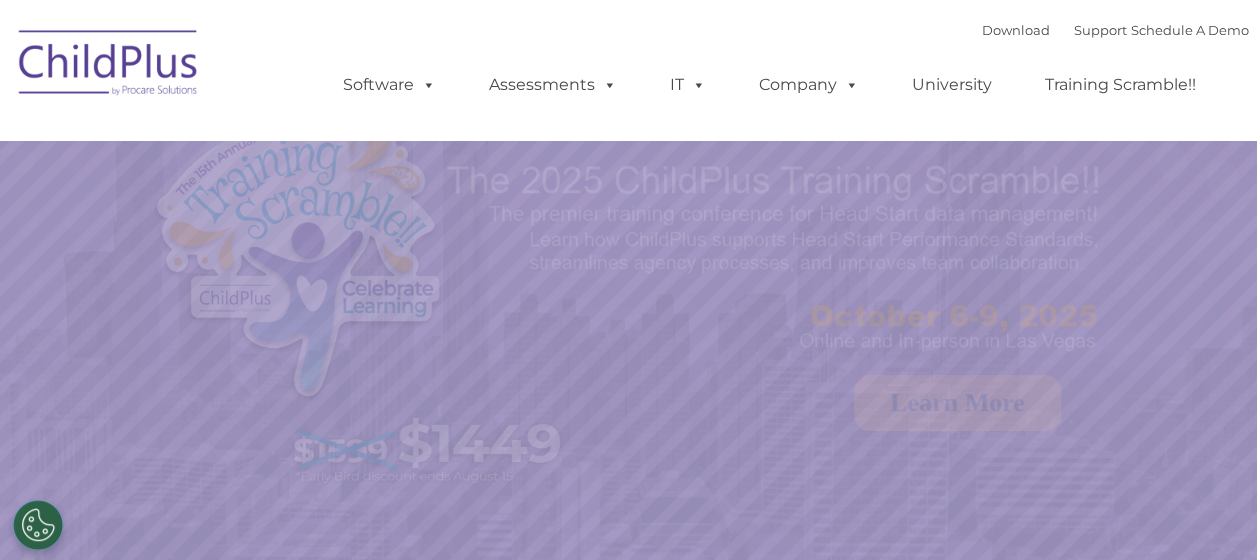 select on "MEDIUM" 